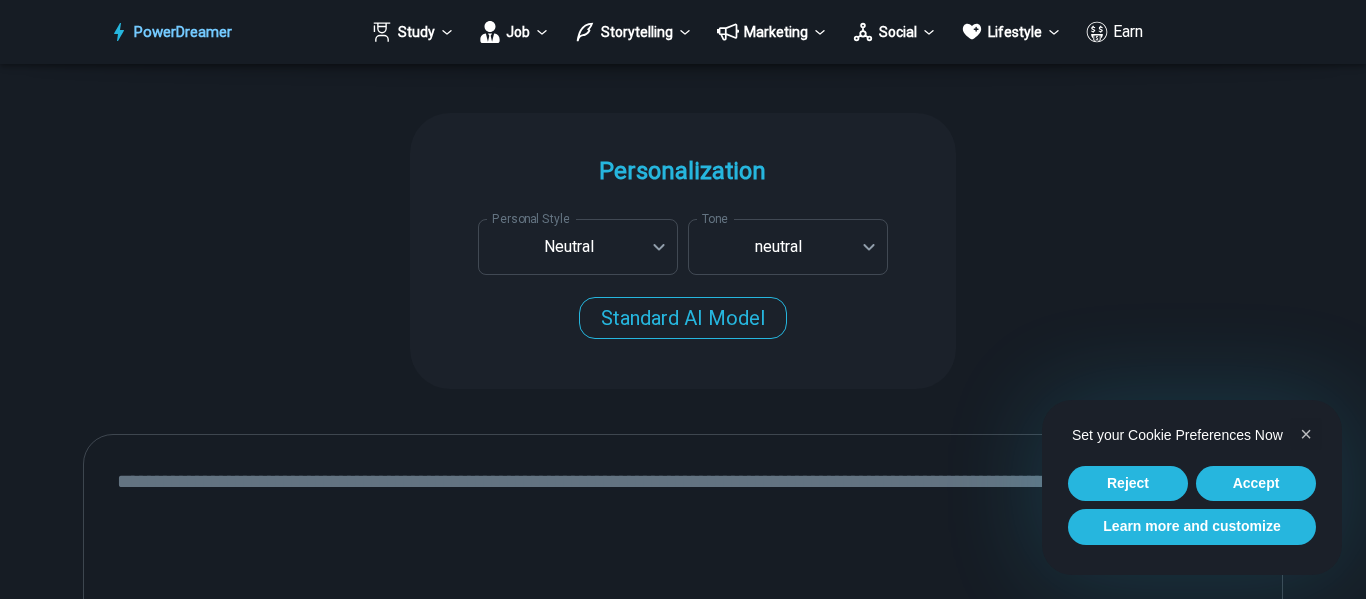 scroll, scrollTop: 567, scrollLeft: 0, axis: vertical 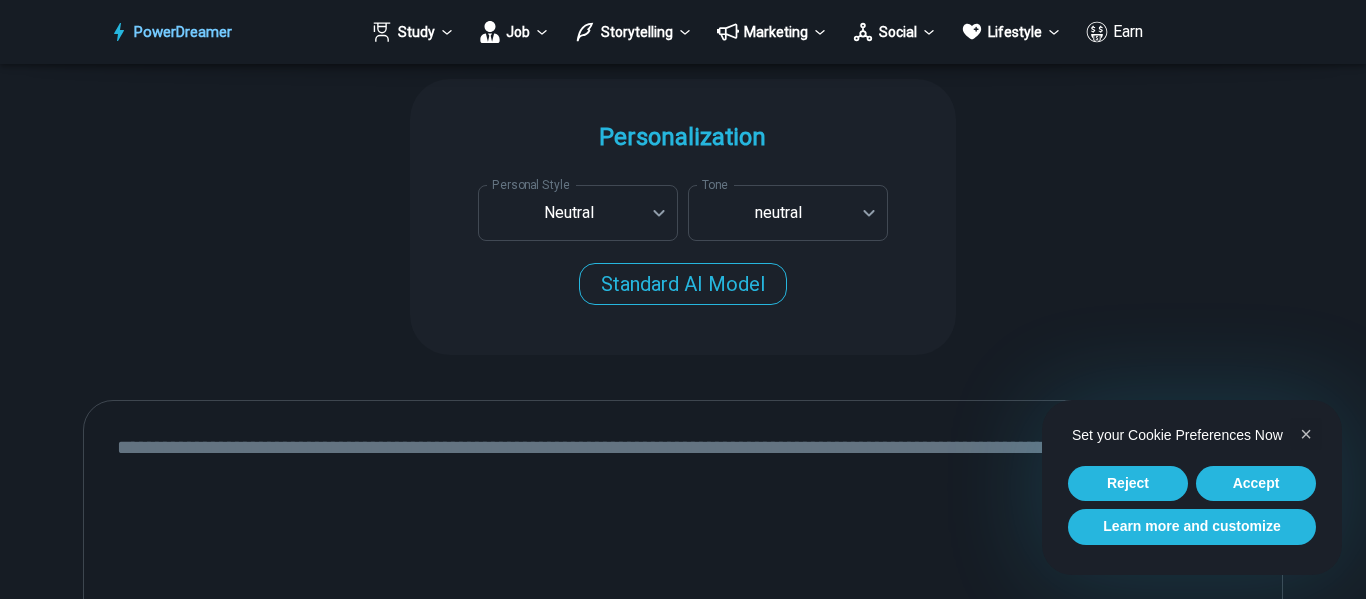drag, startPoint x: 737, startPoint y: 434, endPoint x: 744, endPoint y: 452, distance: 19.313208 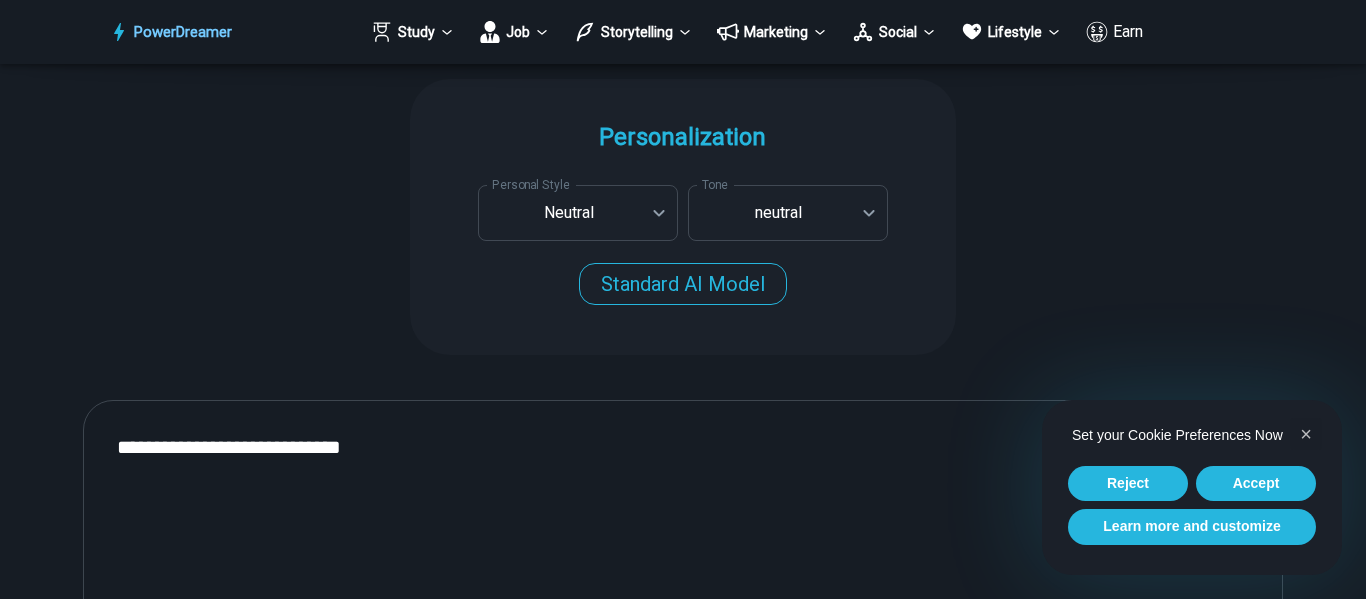 click on "**********" at bounding box center [683, 666] 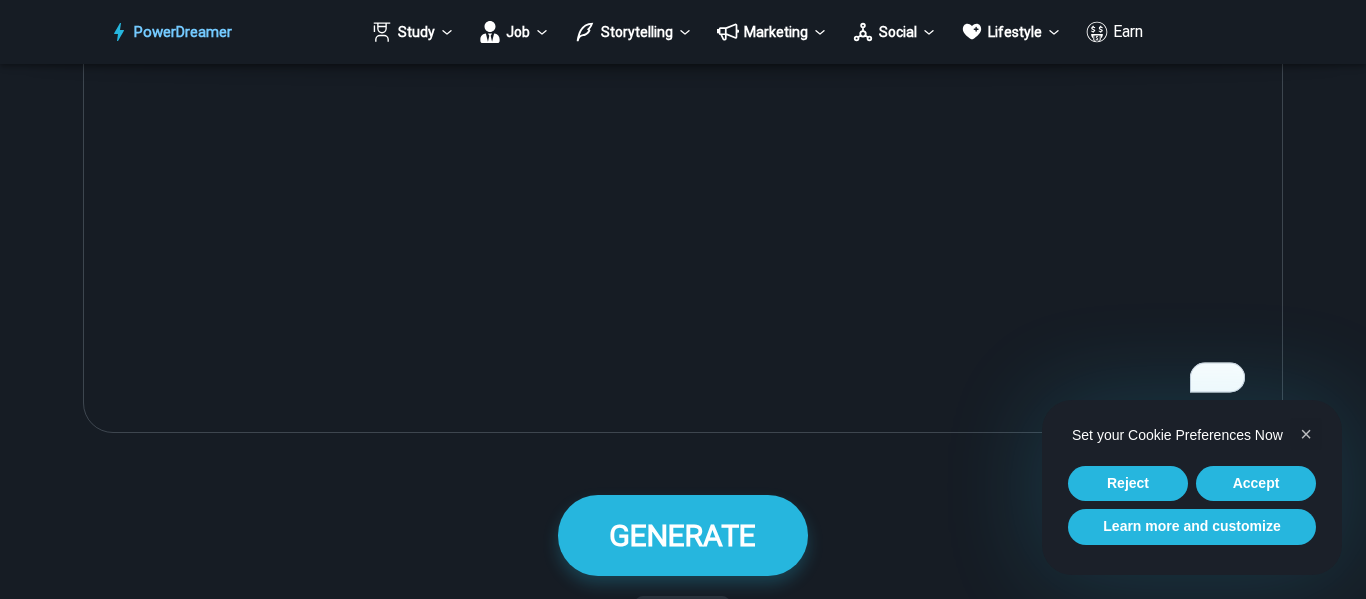 scroll, scrollTop: 1100, scrollLeft: 0, axis: vertical 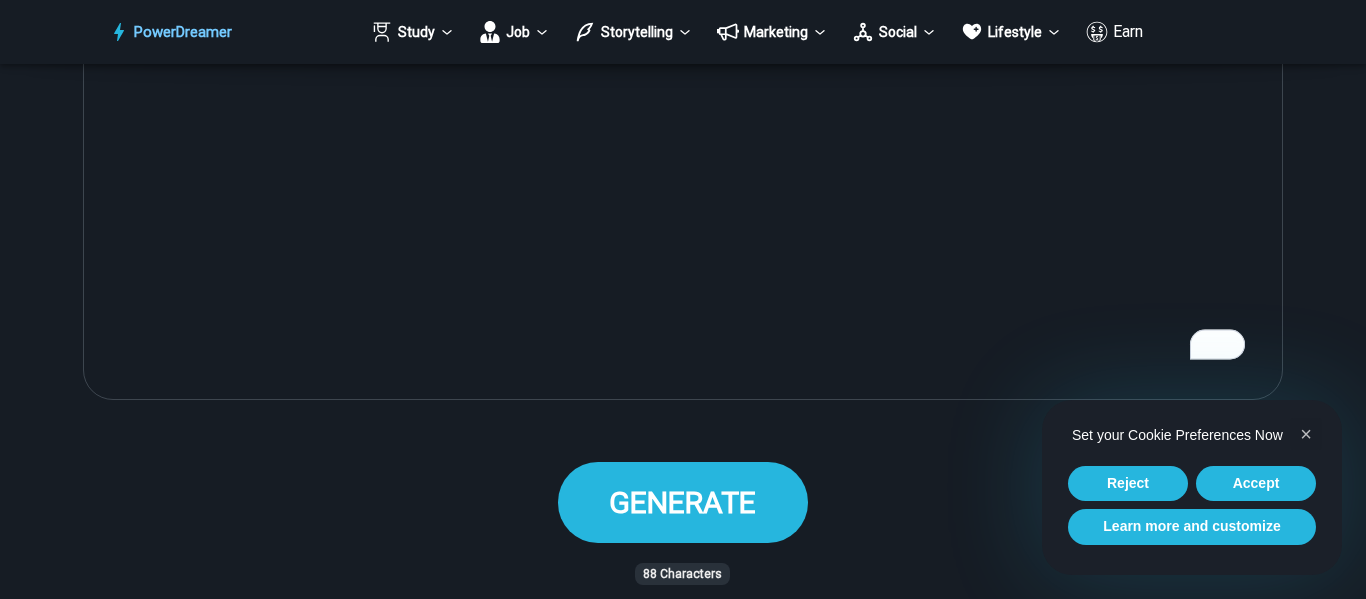type on "**********" 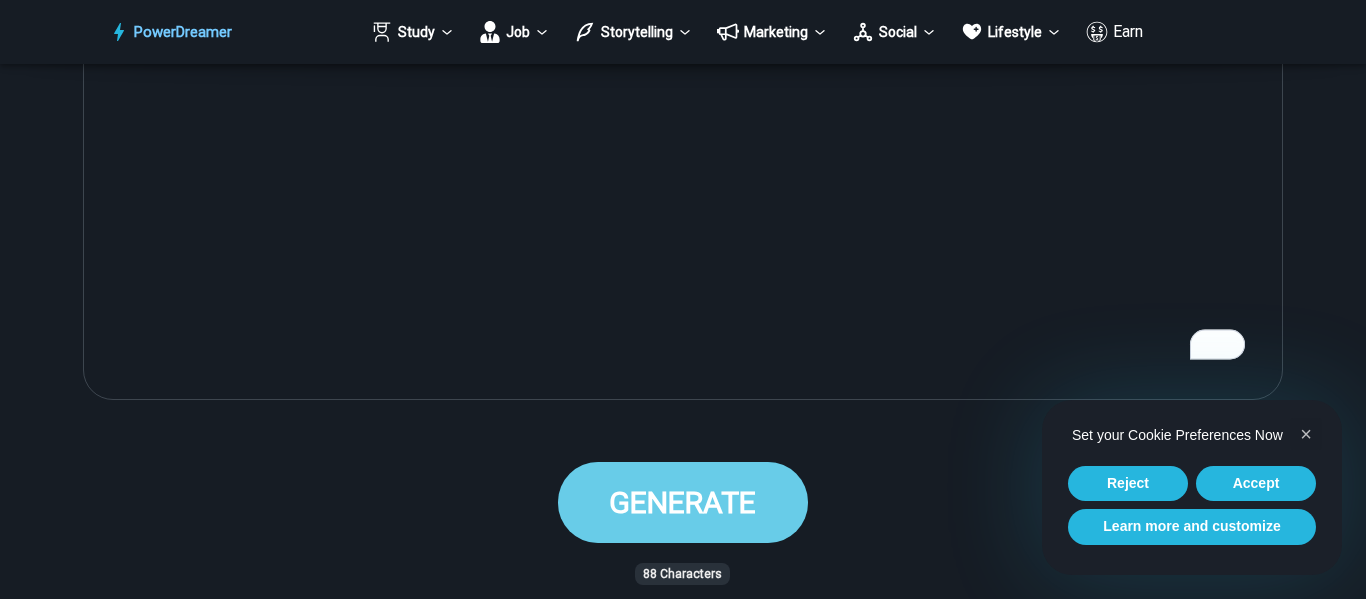 click on "GENERATE" at bounding box center [682, 502] 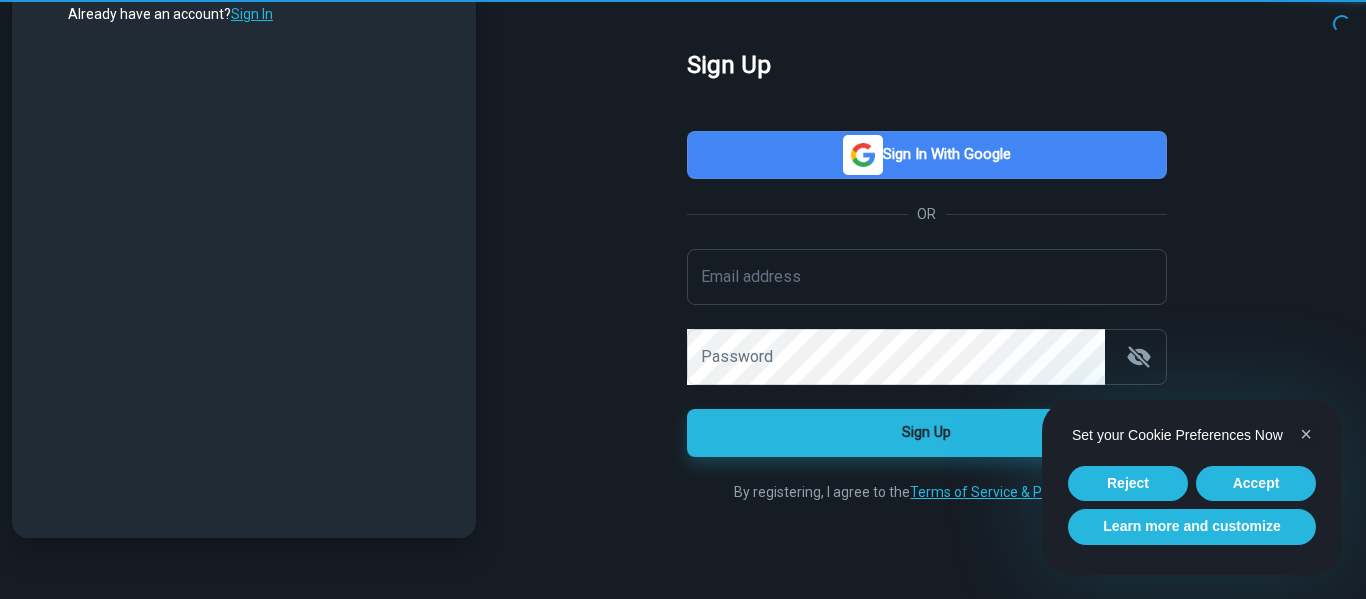 scroll, scrollTop: 0, scrollLeft: 0, axis: both 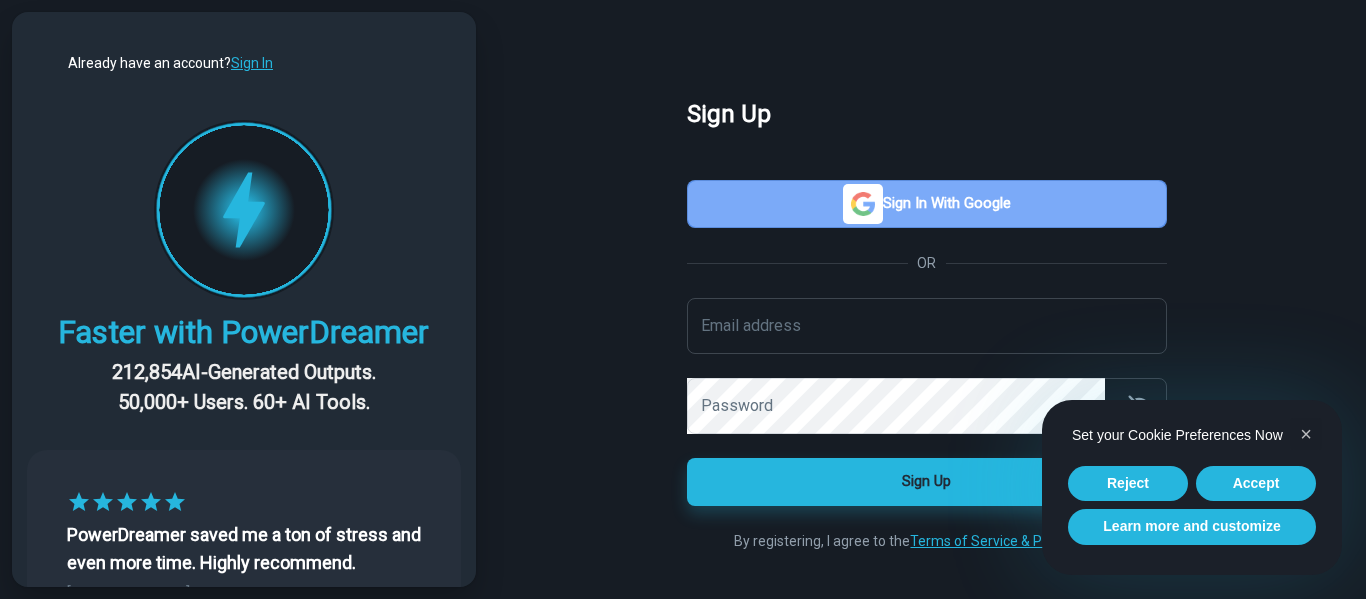 drag, startPoint x: 810, startPoint y: 187, endPoint x: 830, endPoint y: 187, distance: 20 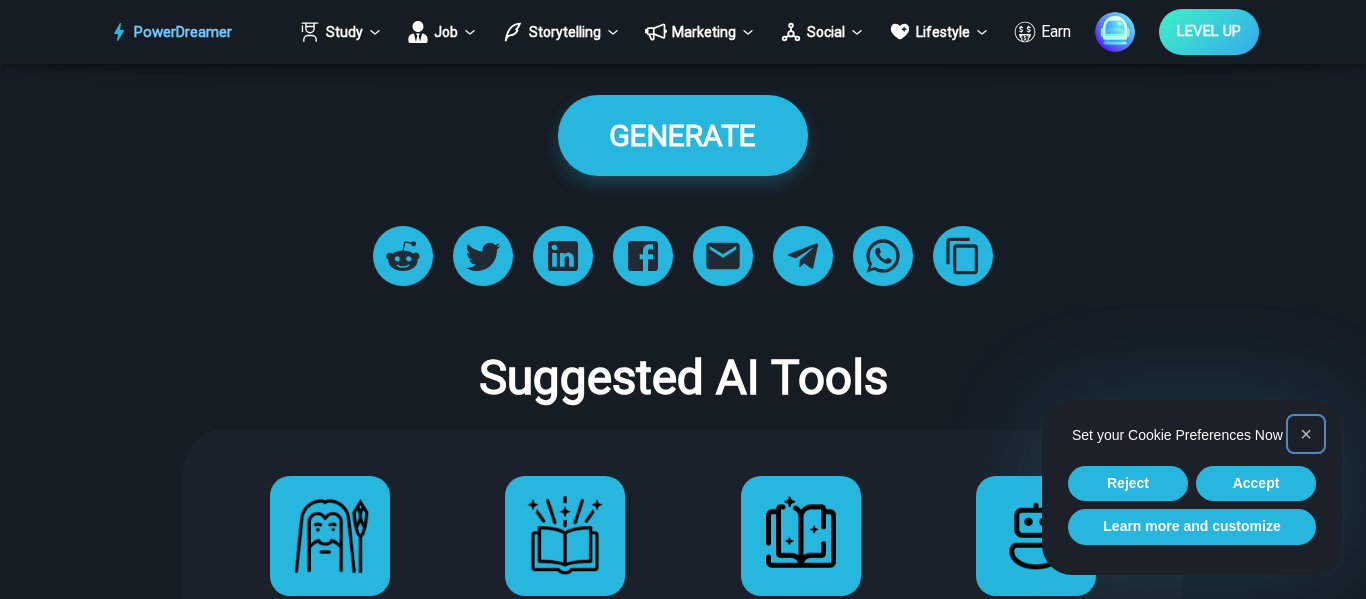 scroll, scrollTop: 1267, scrollLeft: 0, axis: vertical 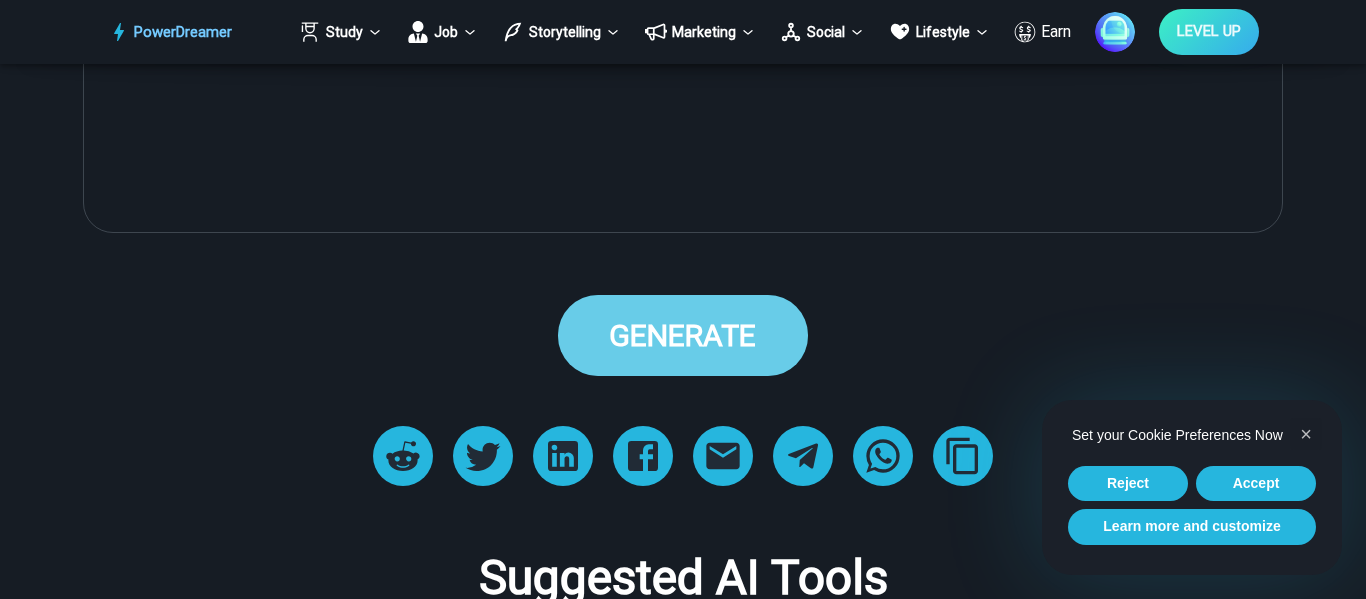 click on "GENERATE" at bounding box center [683, 335] 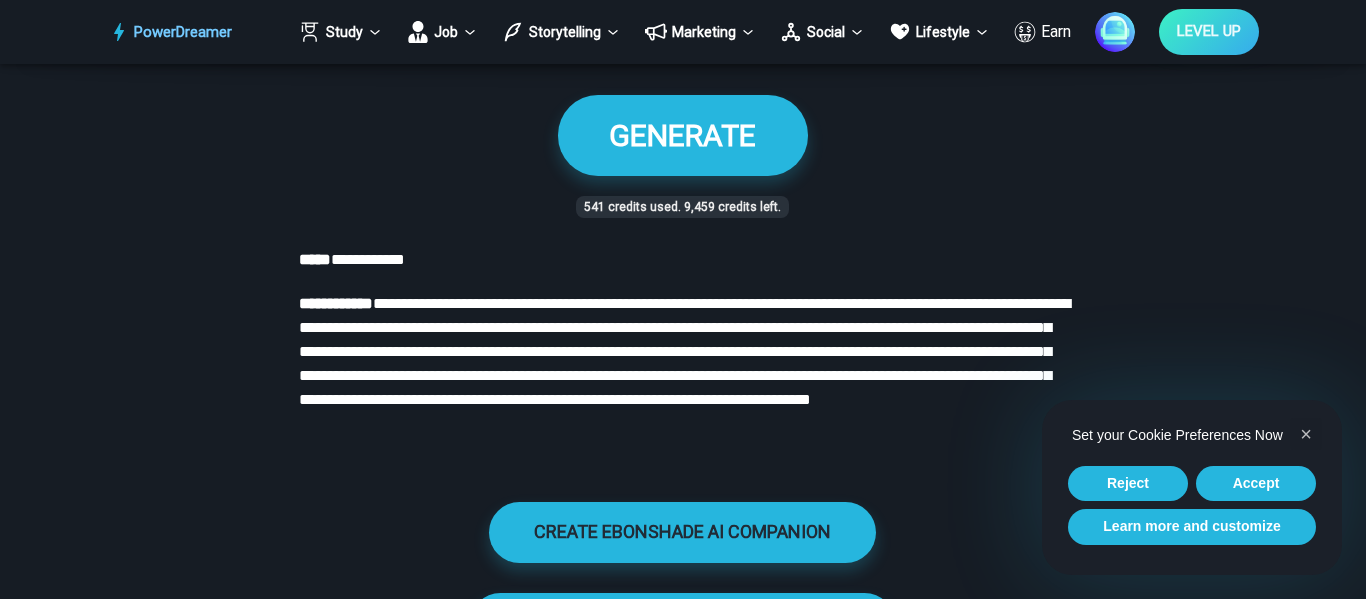scroll, scrollTop: 1300, scrollLeft: 0, axis: vertical 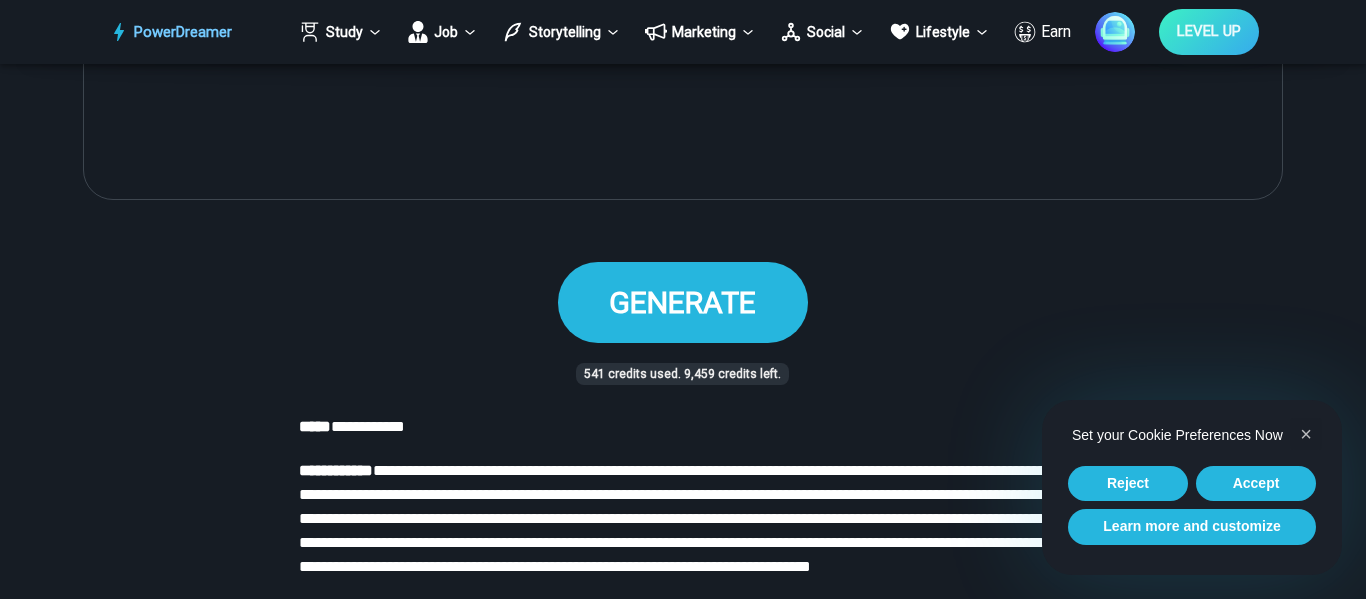 click on "GENERATE" at bounding box center [682, 302] 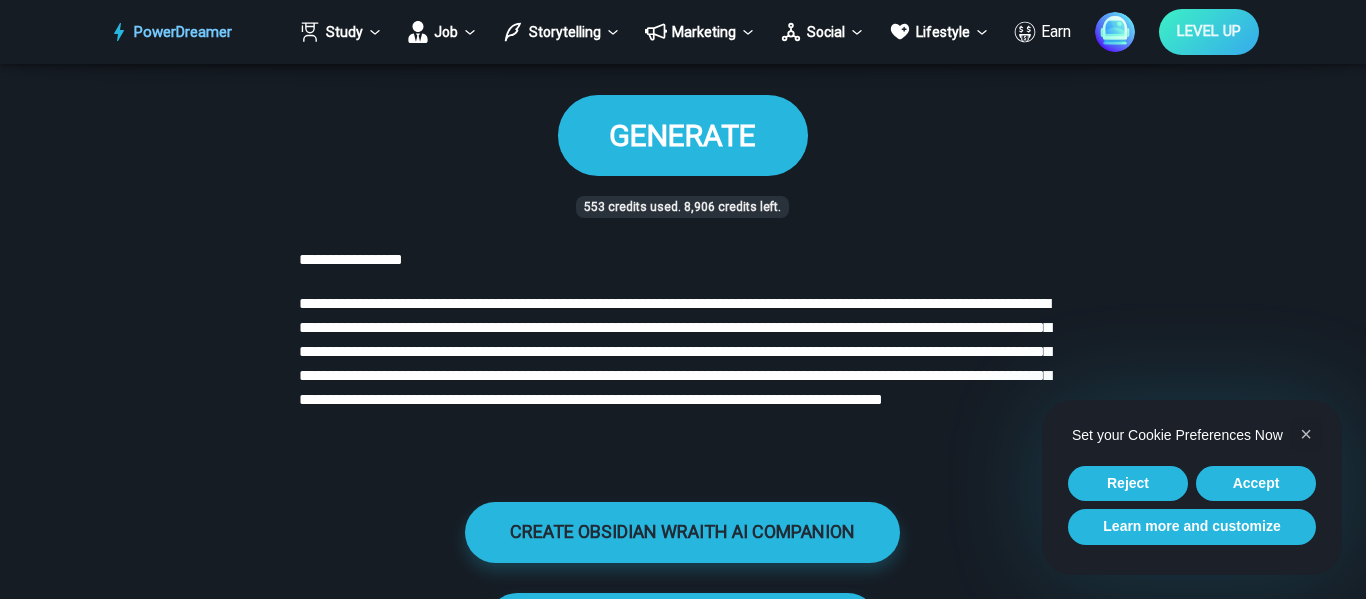 scroll, scrollTop: 1433, scrollLeft: 0, axis: vertical 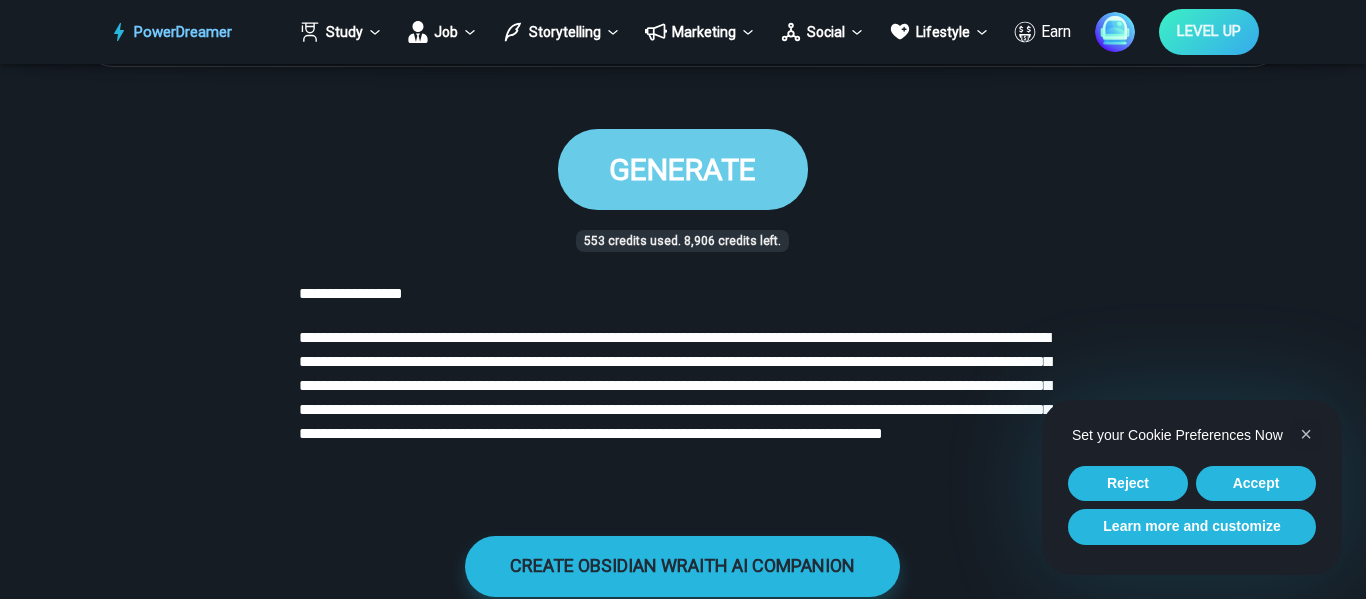 click on "GENERATE" at bounding box center (683, 169) 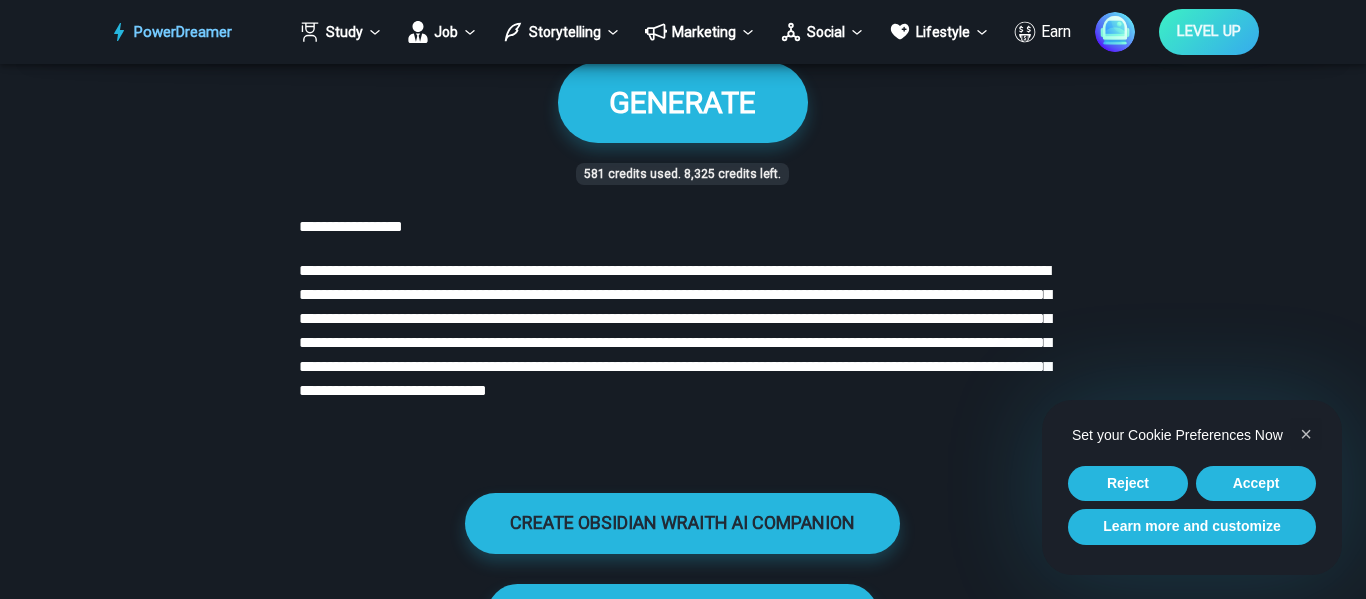 scroll, scrollTop: 1400, scrollLeft: 0, axis: vertical 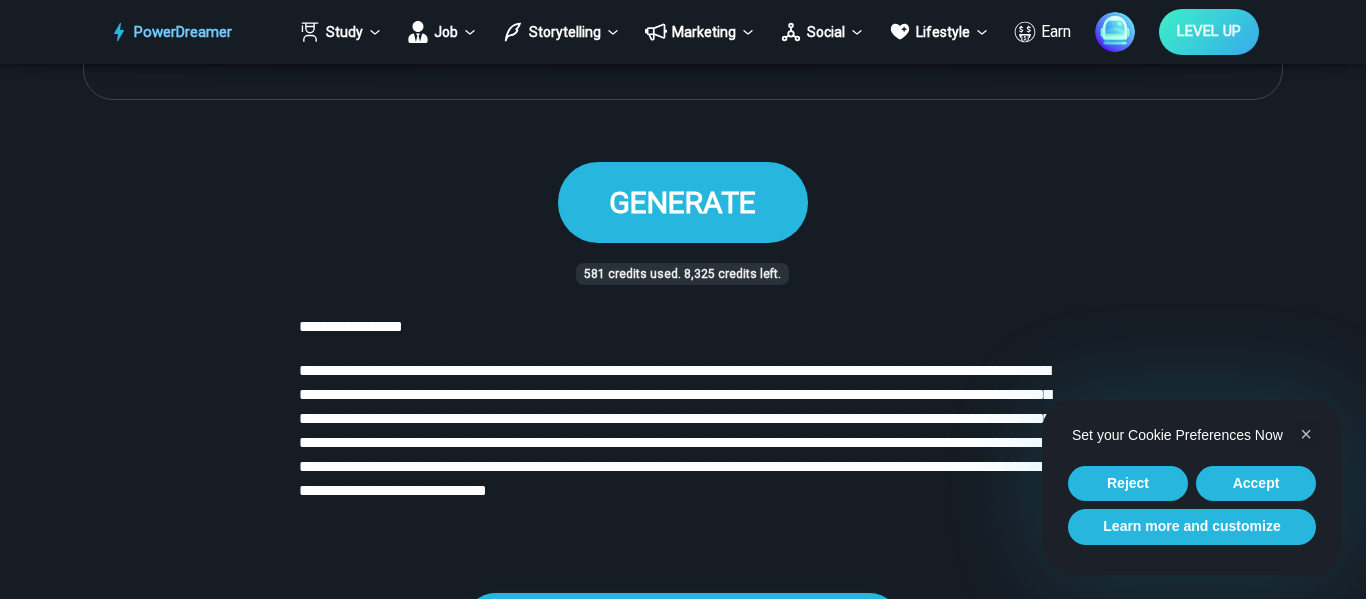 click on "GENERATE" at bounding box center (682, 202) 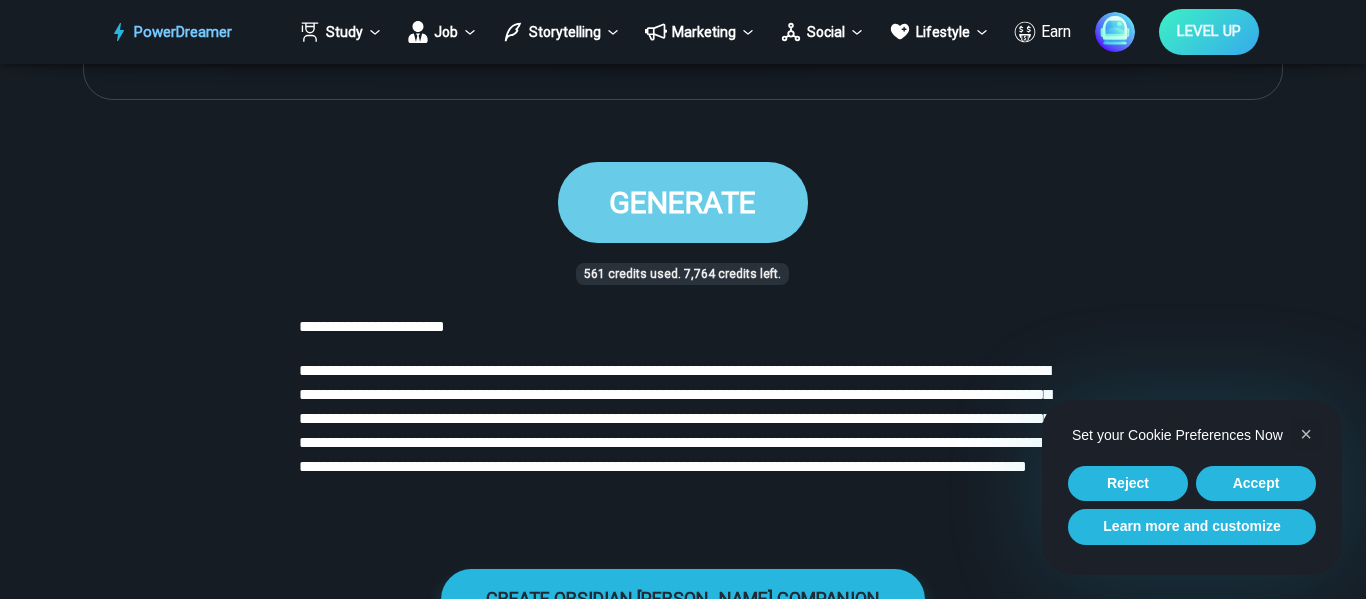 click on "GENERATE" at bounding box center (682, 202) 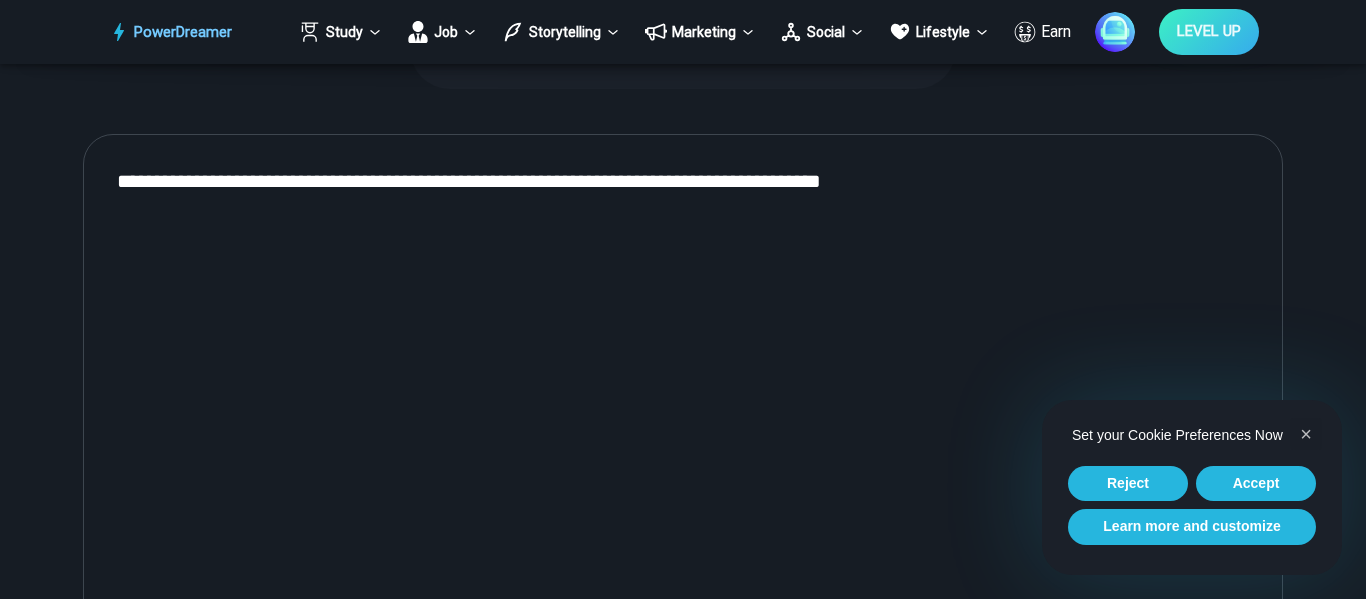 scroll, scrollTop: 800, scrollLeft: 0, axis: vertical 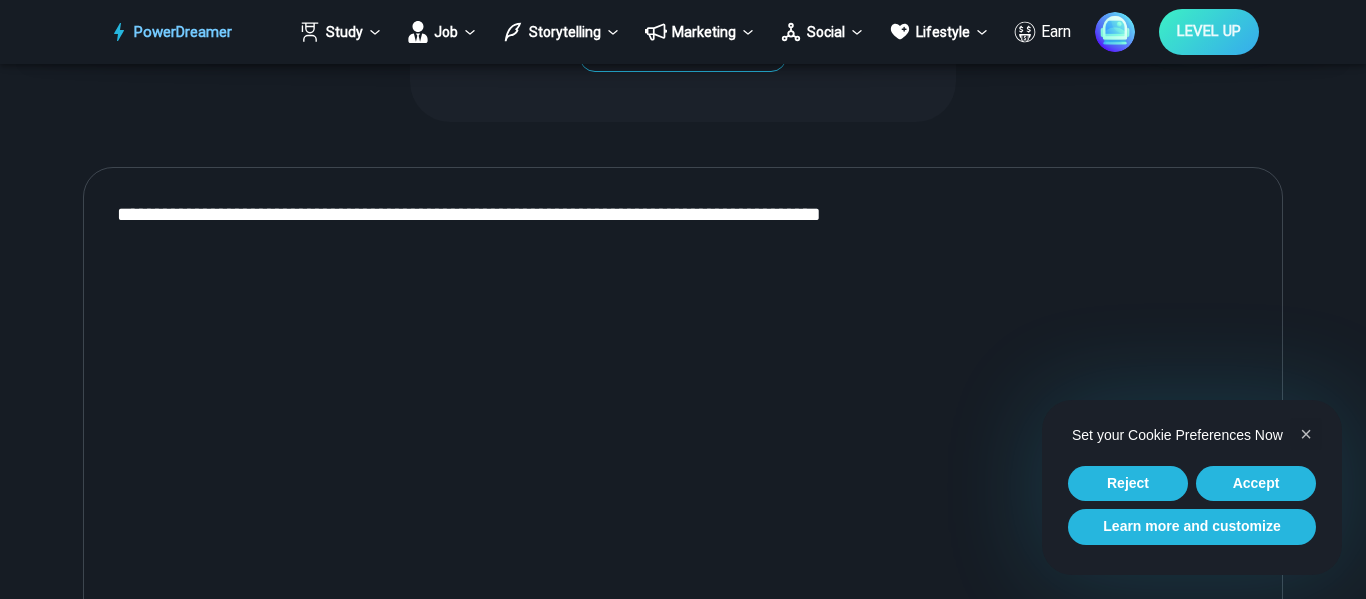 click on "**********" at bounding box center (683, 433) 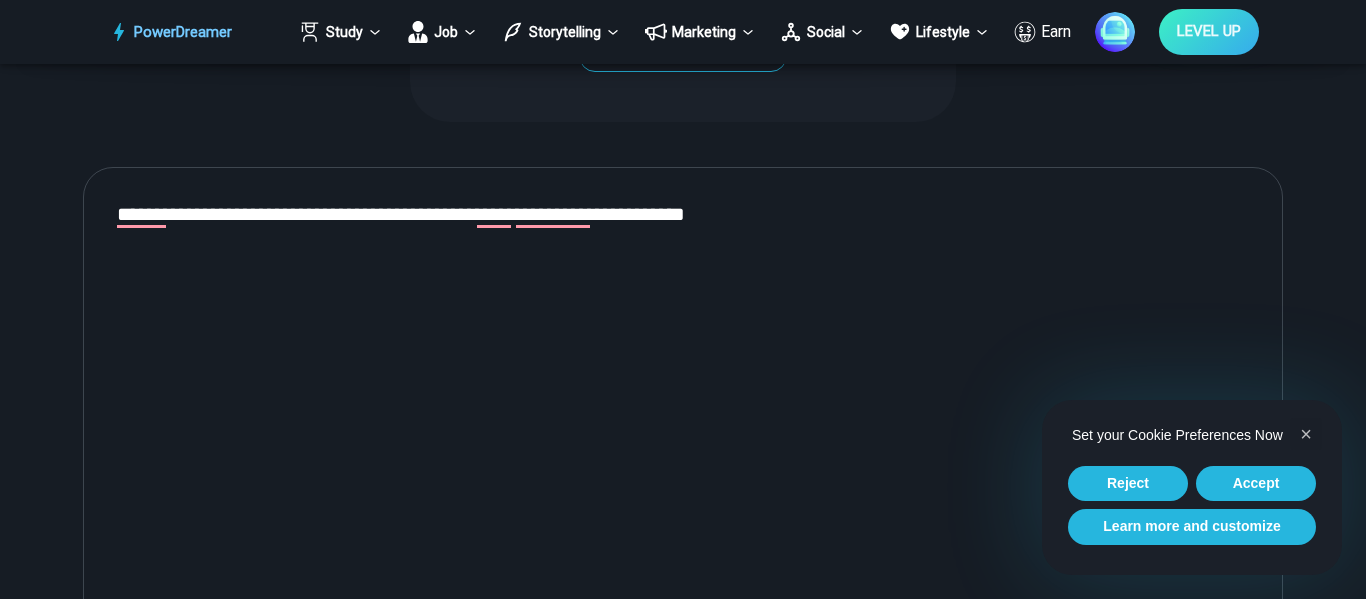 click on "**********" at bounding box center (683, 433) 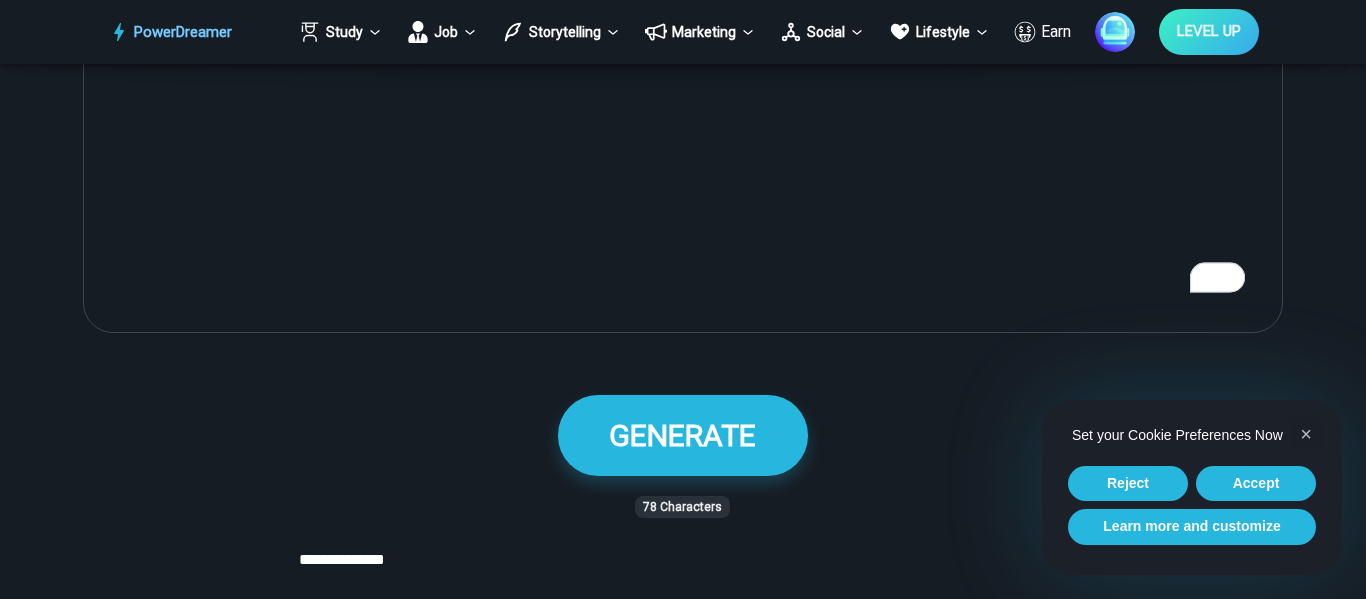 scroll, scrollTop: 1233, scrollLeft: 0, axis: vertical 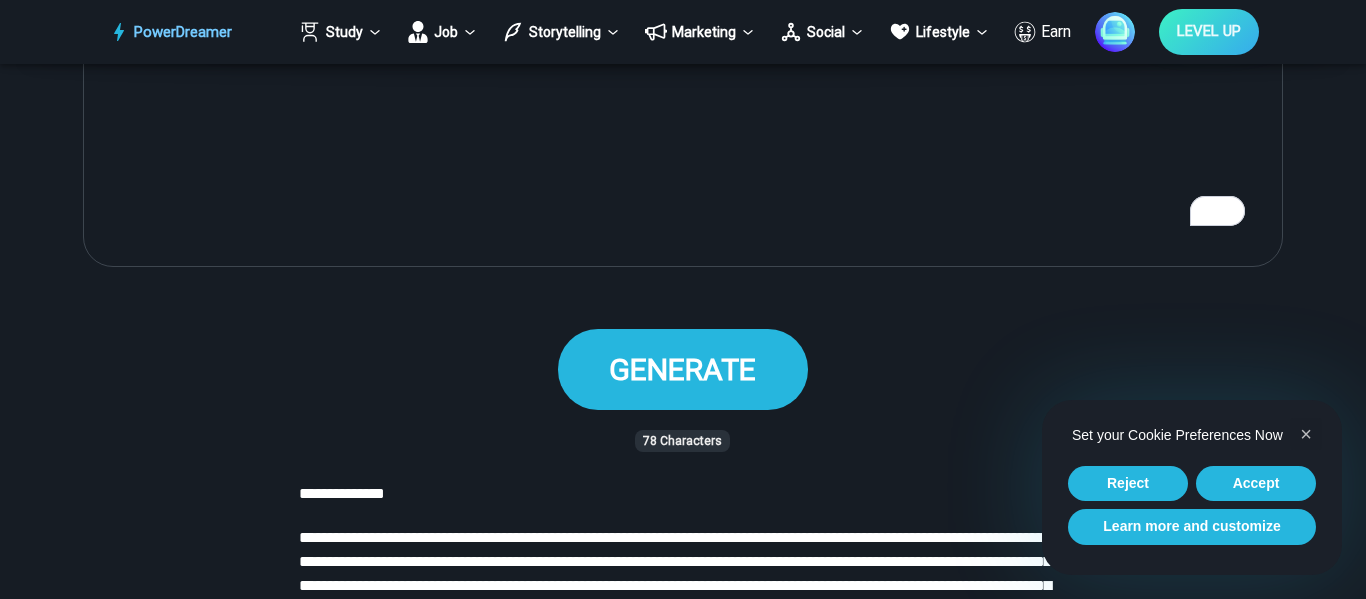 type on "**********" 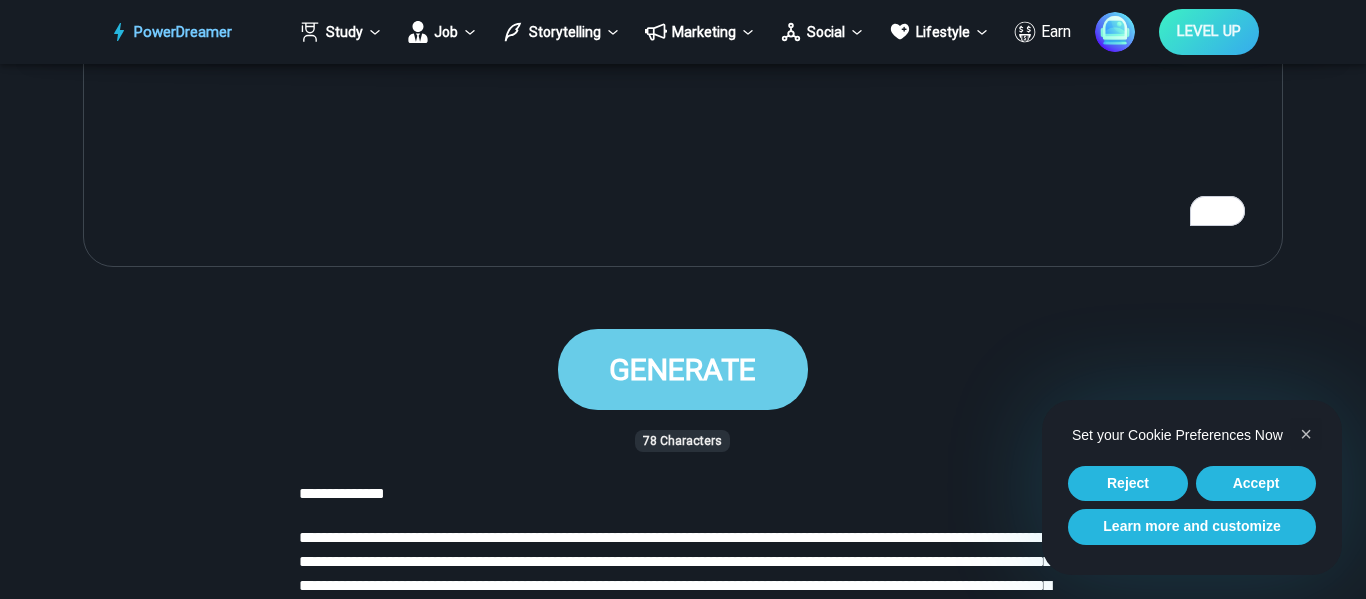 click on "GENERATE" at bounding box center (683, 369) 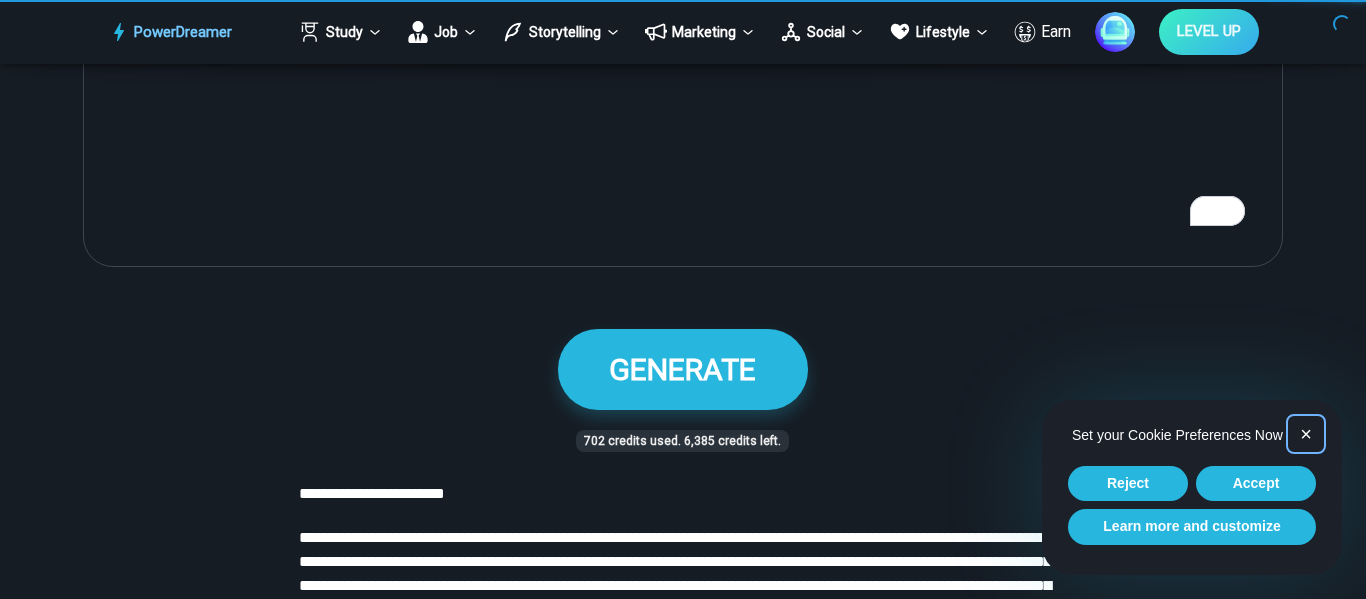 click on "×" at bounding box center [1306, 434] 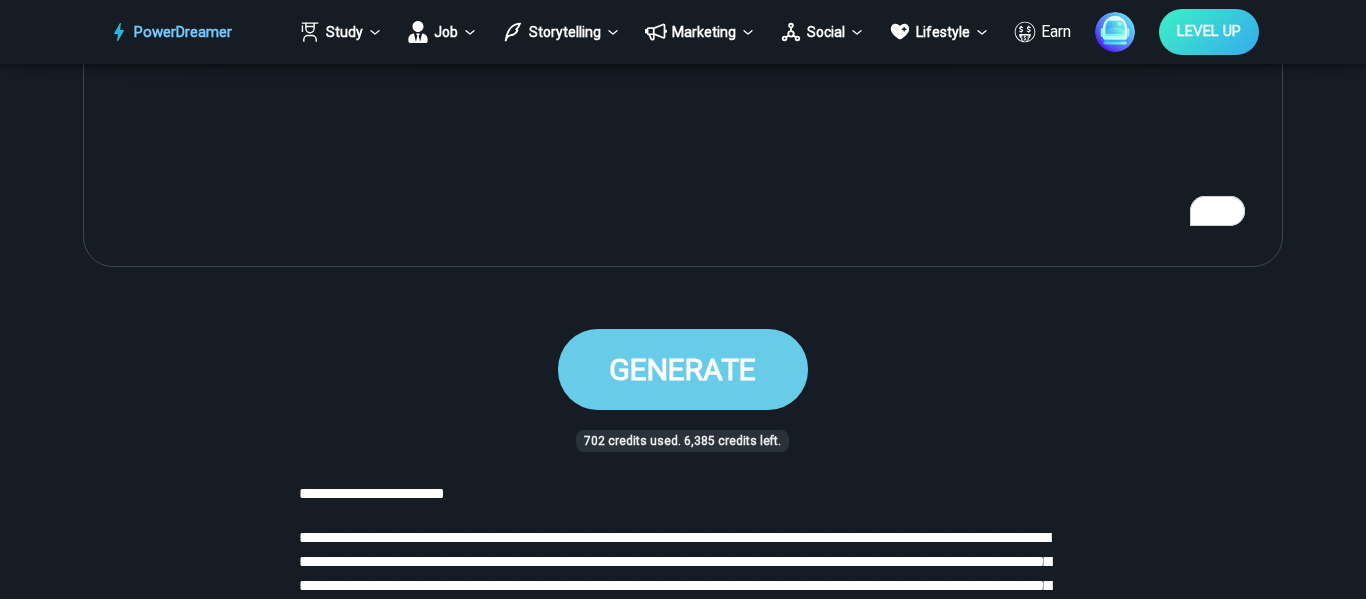 click on "GENERATE" at bounding box center (682, 369) 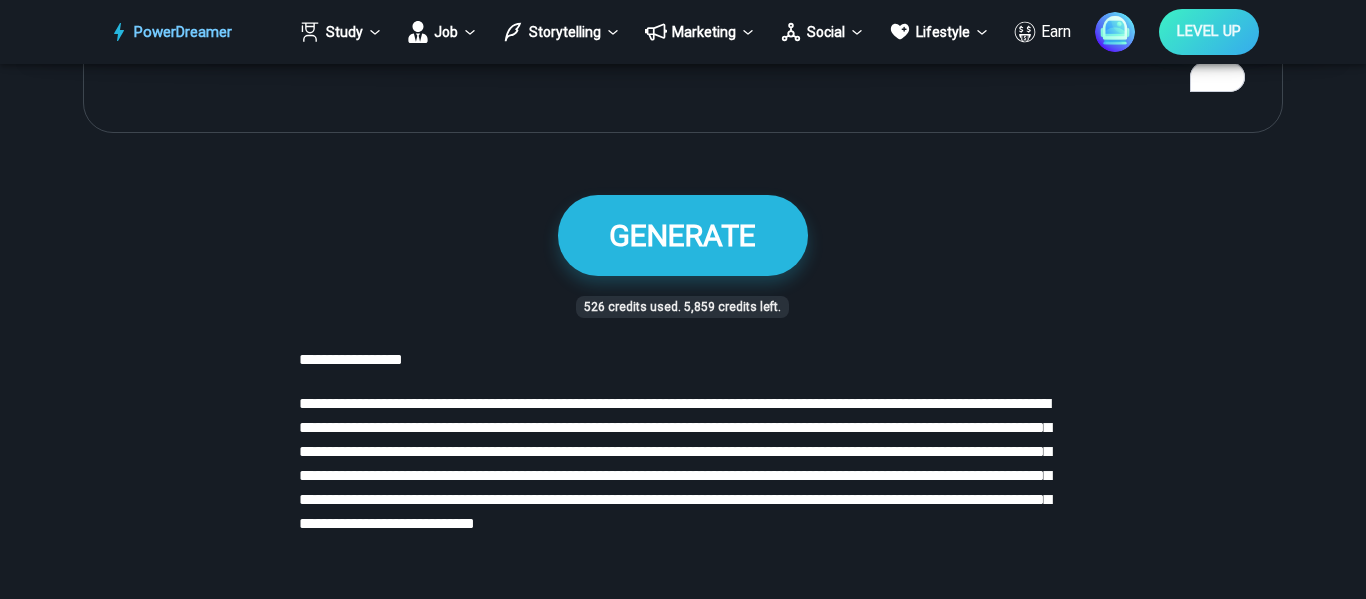scroll, scrollTop: 1433, scrollLeft: 0, axis: vertical 